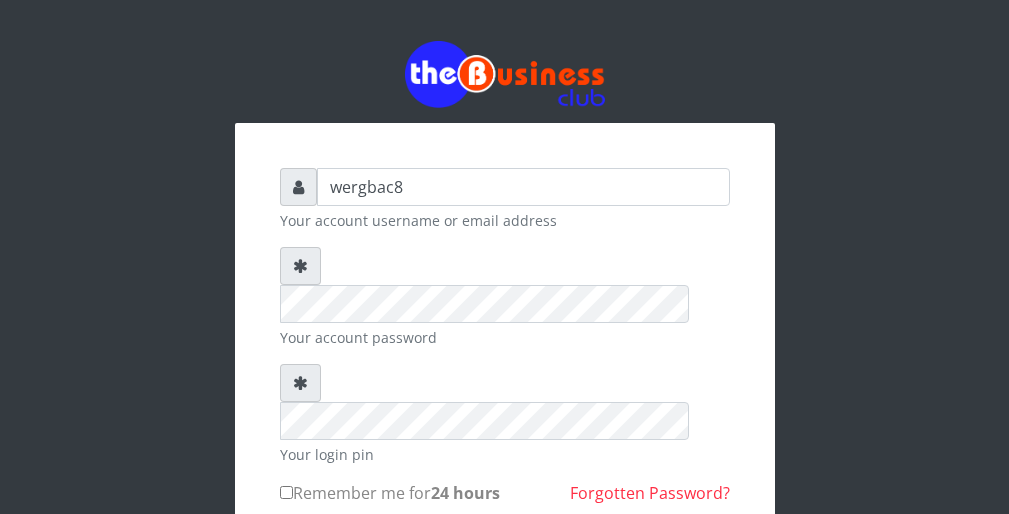 scroll, scrollTop: 200, scrollLeft: 0, axis: vertical 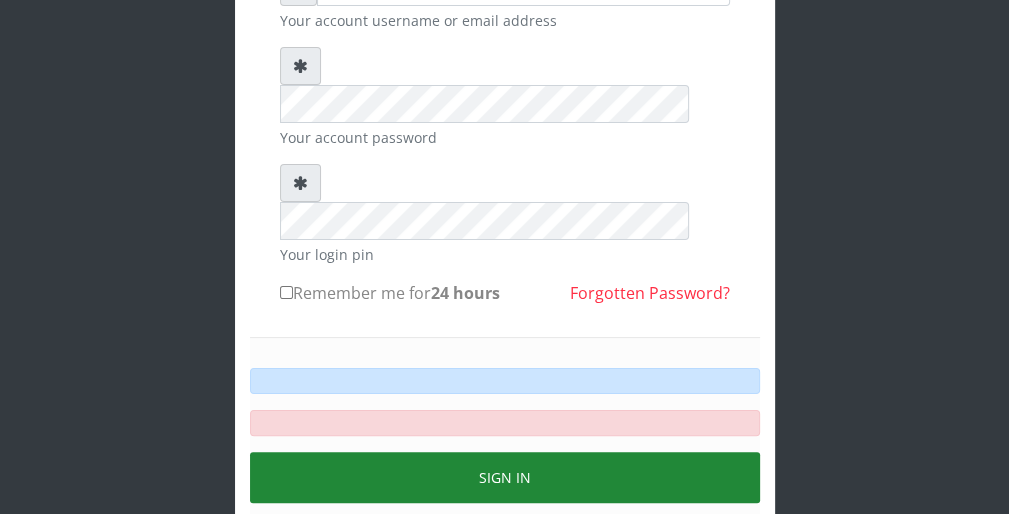 click on "Sign in" at bounding box center (505, 477) 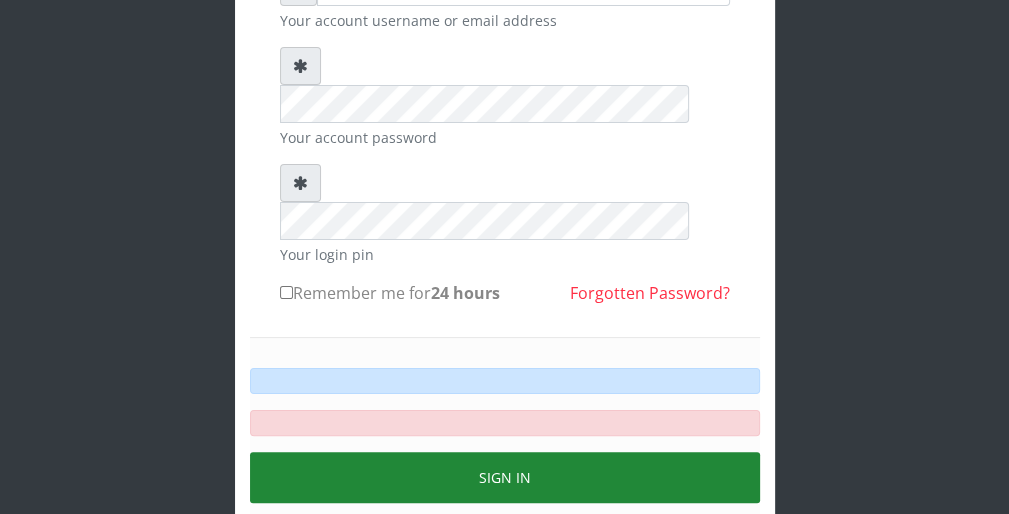 click on "Sign in" at bounding box center [505, 477] 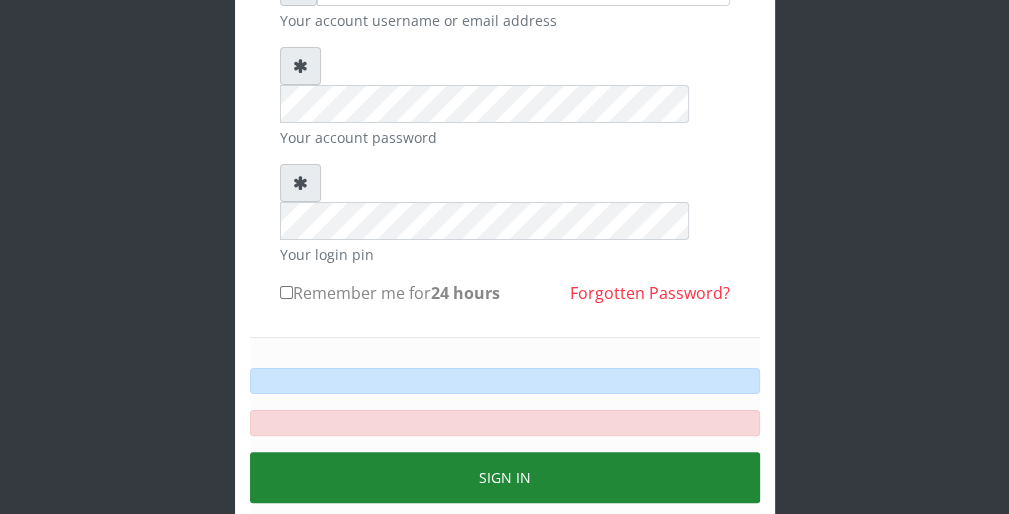 click on "Sign in" at bounding box center [505, 477] 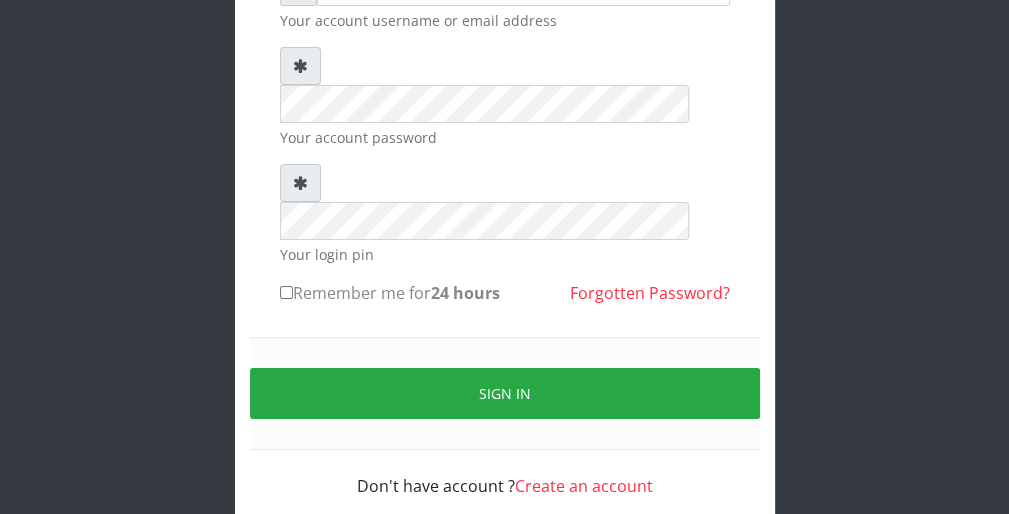 scroll, scrollTop: 184, scrollLeft: 0, axis: vertical 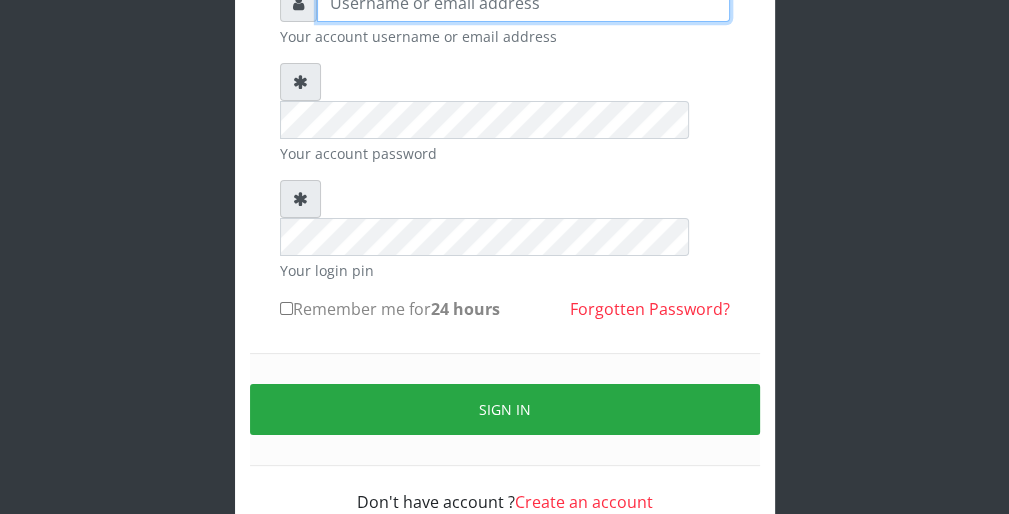 type on "wergbac8" 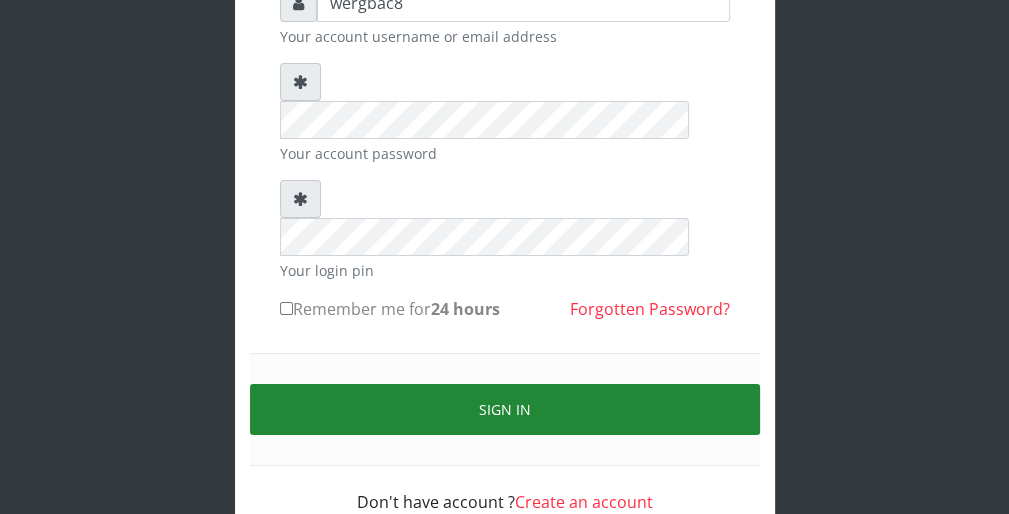 click on "Sign in" at bounding box center [505, 409] 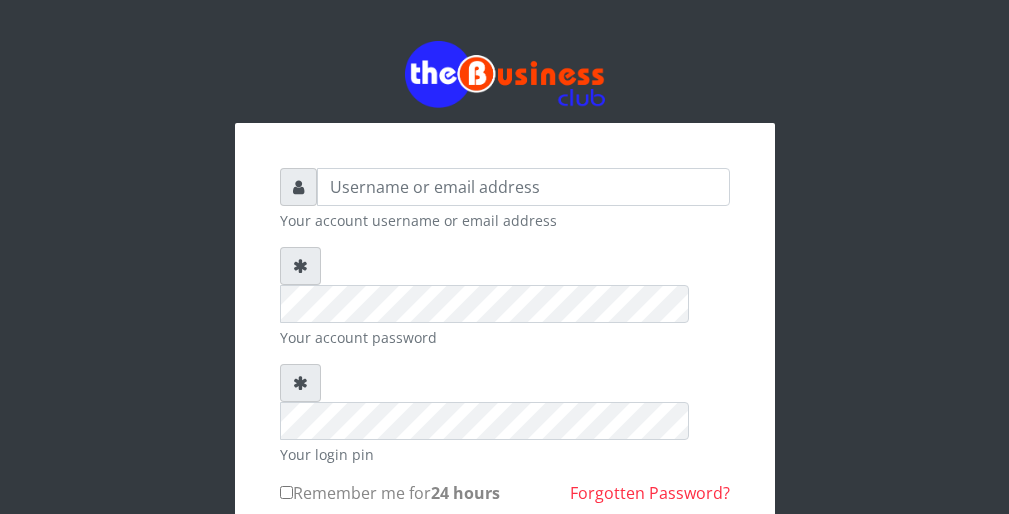 scroll, scrollTop: 0, scrollLeft: 0, axis: both 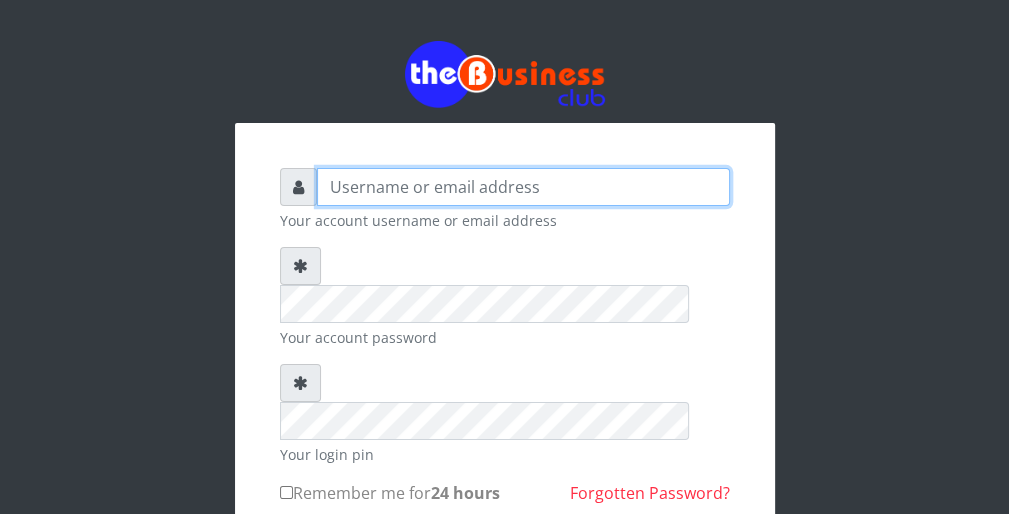 type on "wergbac8" 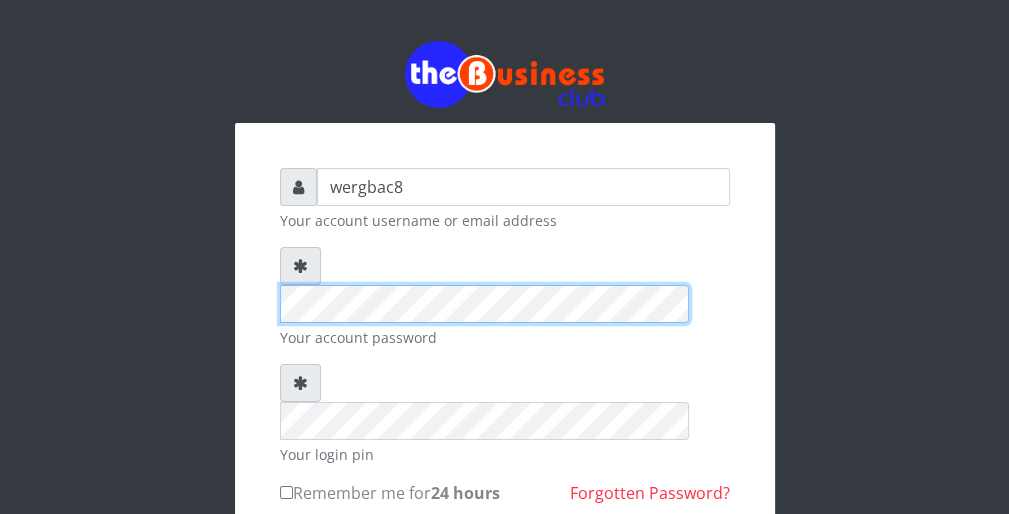 scroll, scrollTop: 40, scrollLeft: 0, axis: vertical 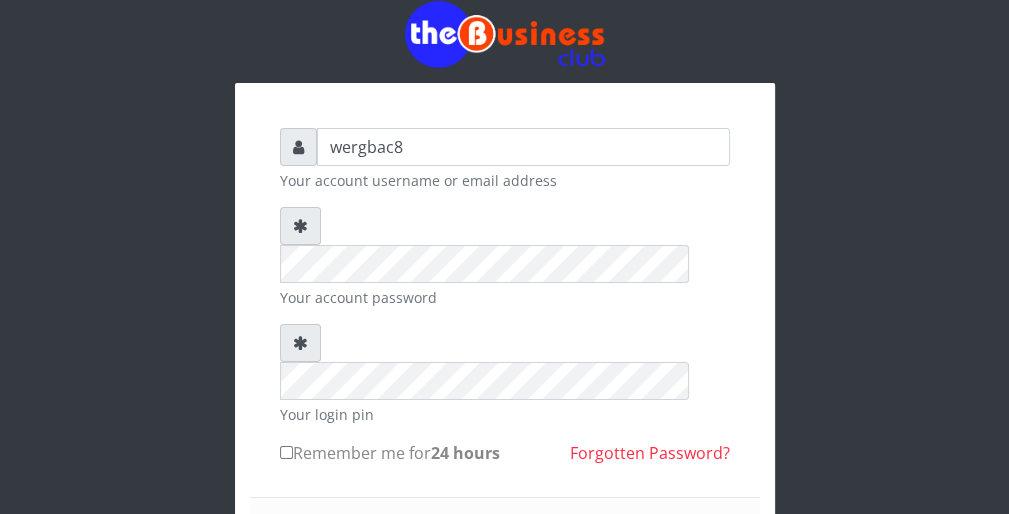 click on "Sign in" at bounding box center (505, 553) 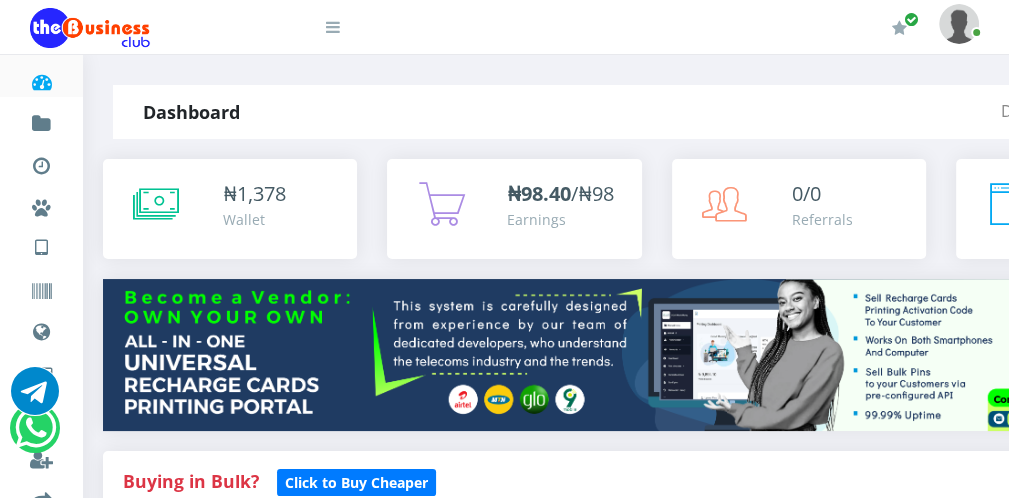 scroll, scrollTop: 0, scrollLeft: 0, axis: both 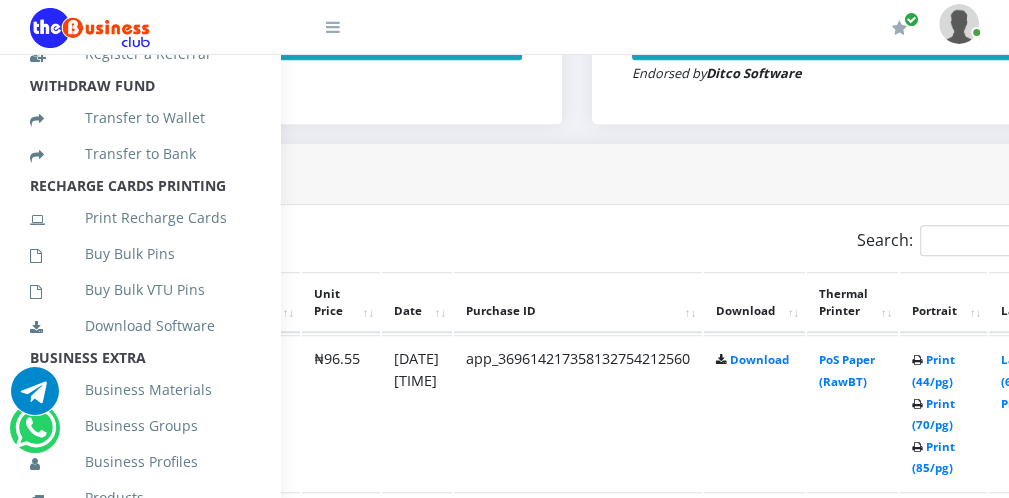 click on "Bulk Pins -  Active Members
DO NOT BUY IF YOU DON'T HAVE [ RECHARGE CARDS PRINTING APPLICATION ]
Select Network
MTN
Globacom
9Mobile
Airtel
Select Denomination
10 Buy Now!" at bounding box center (292, -81) 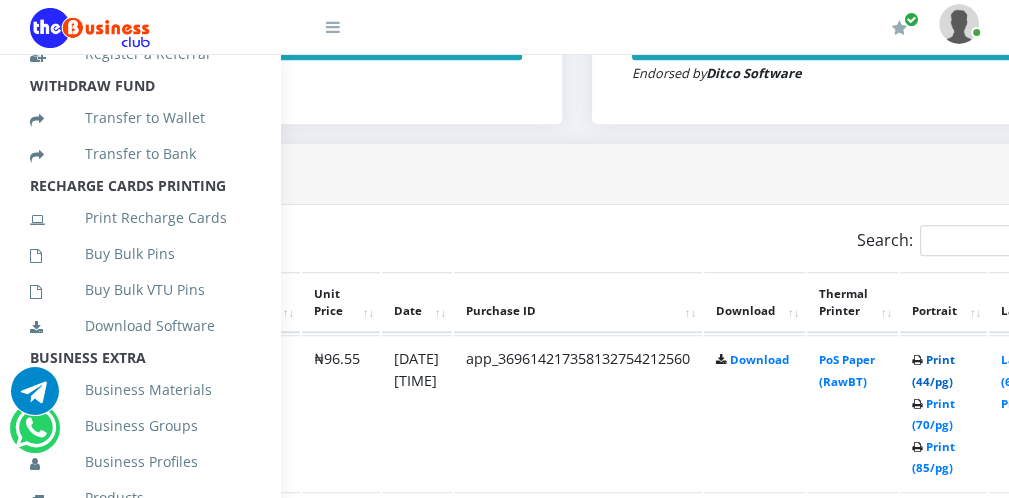 click on "Print (44/pg)" at bounding box center [933, 370] 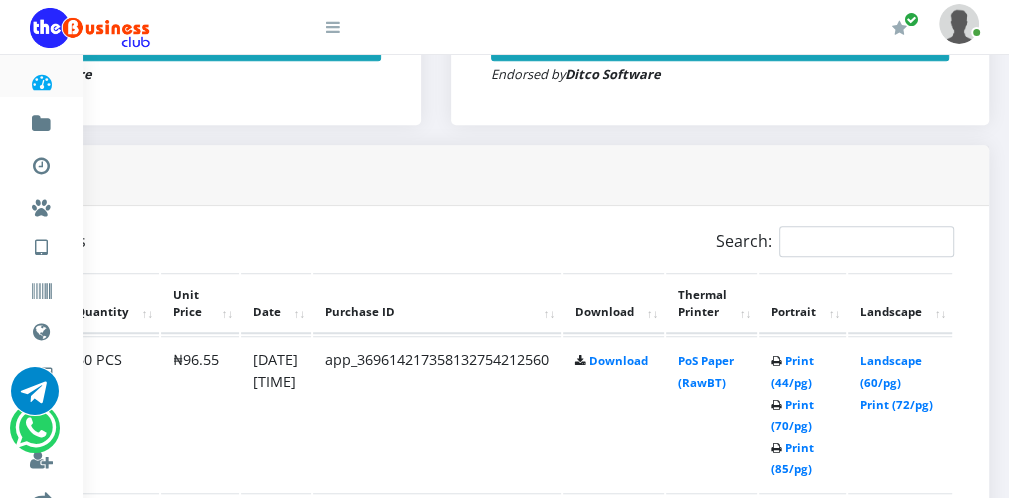 scroll, scrollTop: 0, scrollLeft: 0, axis: both 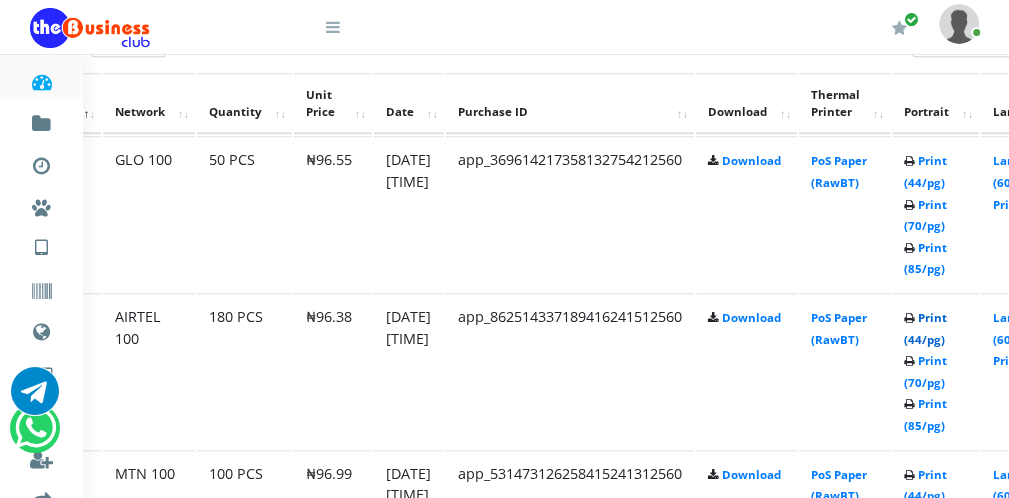 click on "Print (44/pg)" at bounding box center (925, 328) 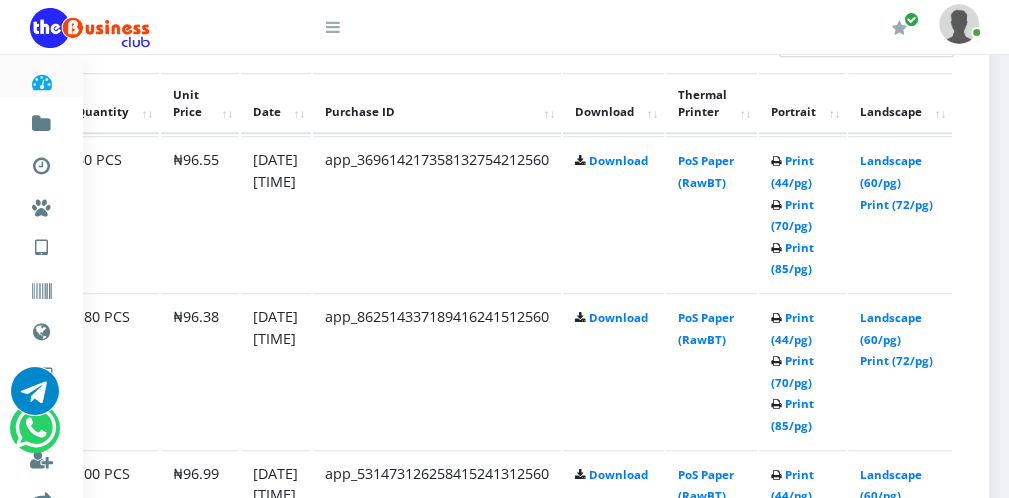 scroll, scrollTop: 0, scrollLeft: 0, axis: both 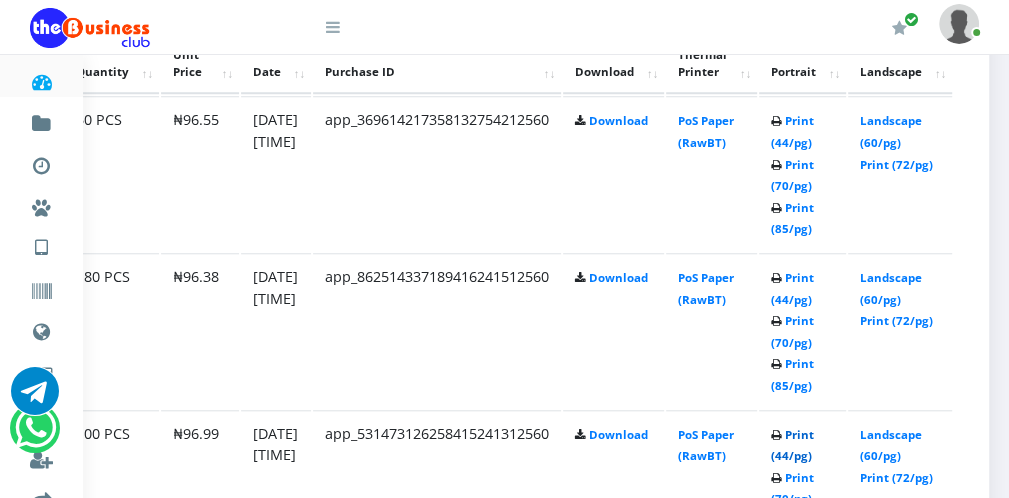 click on "Print (44/pg)" at bounding box center (792, 445) 